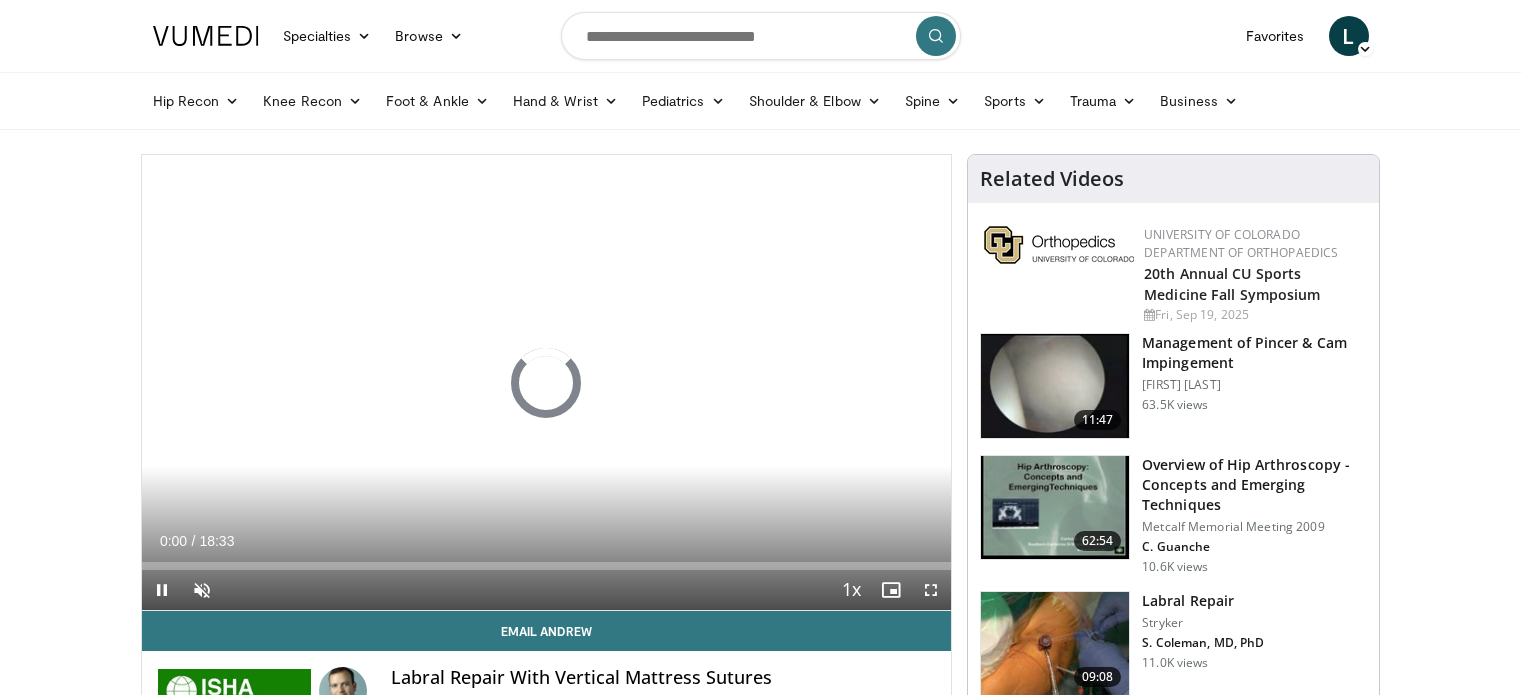 scroll, scrollTop: 0, scrollLeft: 0, axis: both 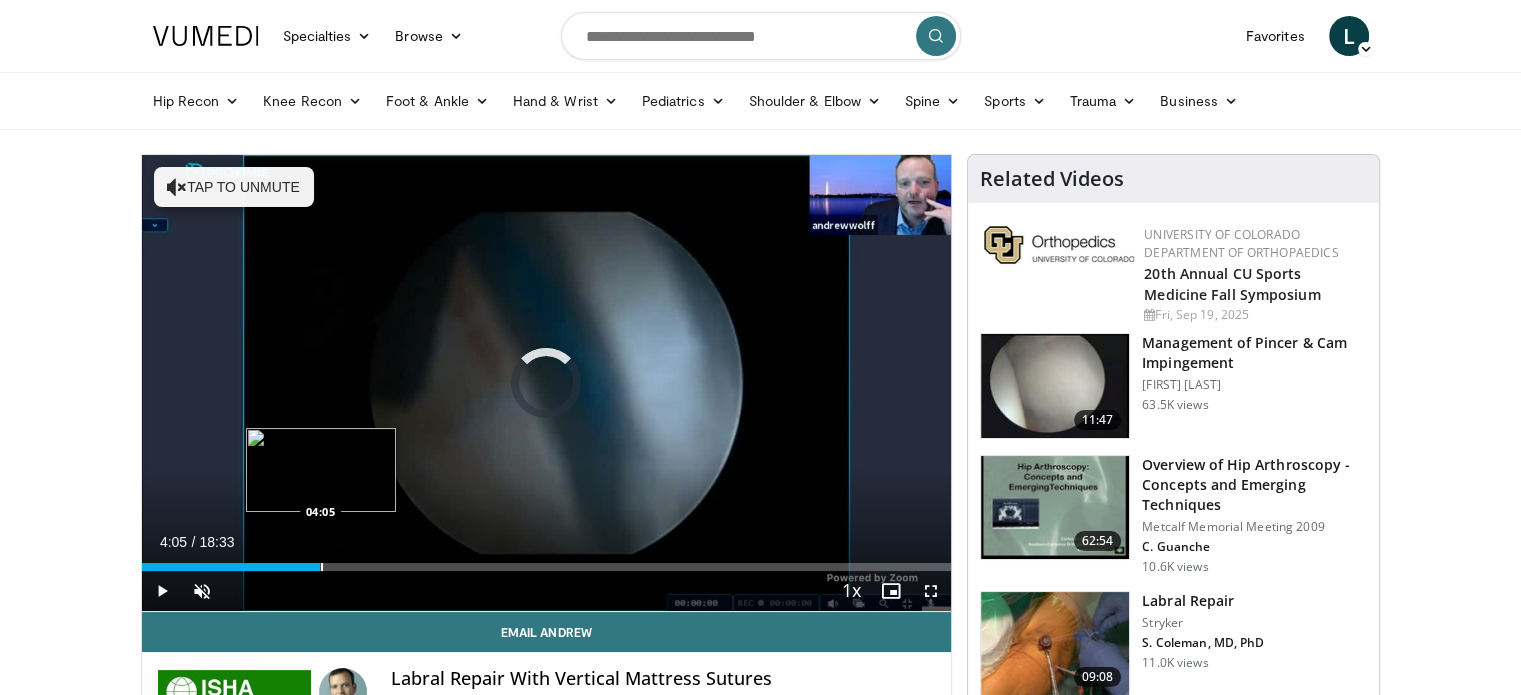 click on "Loaded :  0.00% 04:05 04:05" at bounding box center (547, 561) 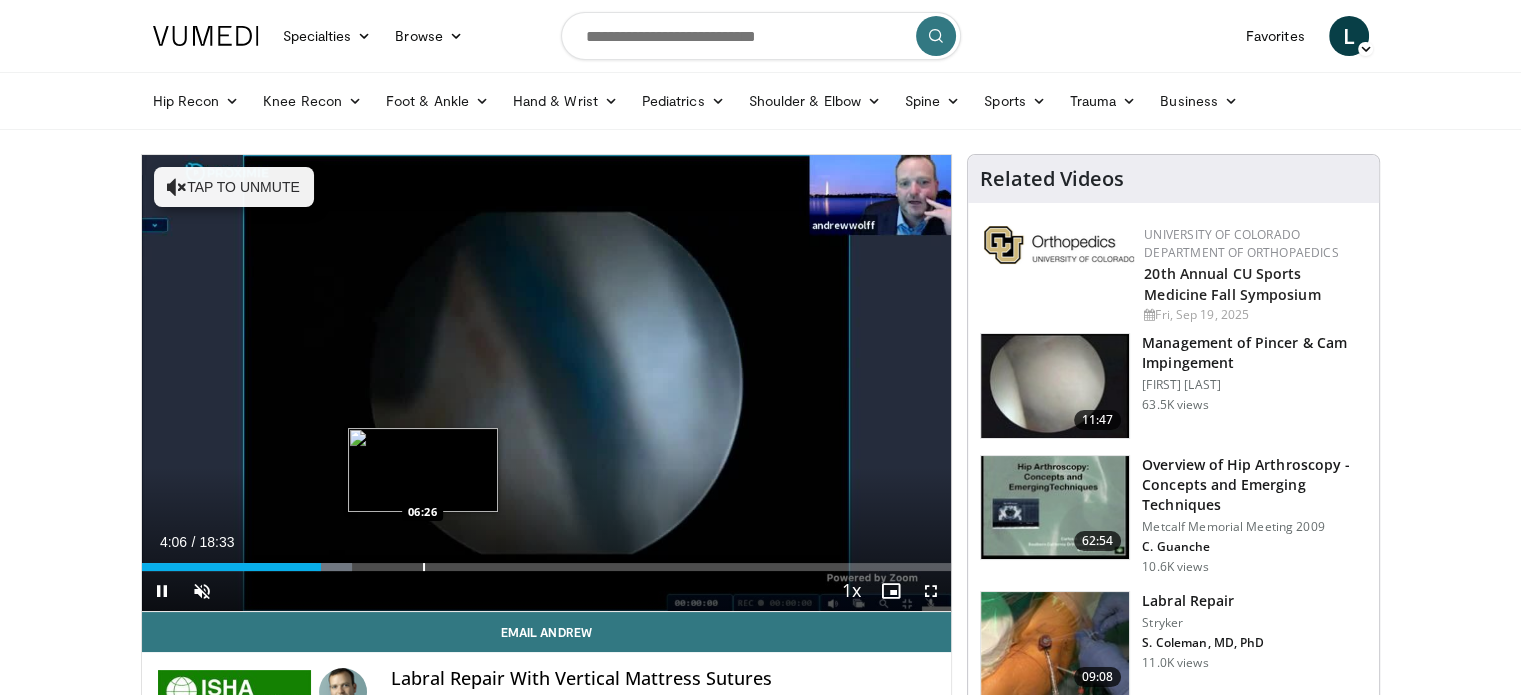 click at bounding box center [424, 567] 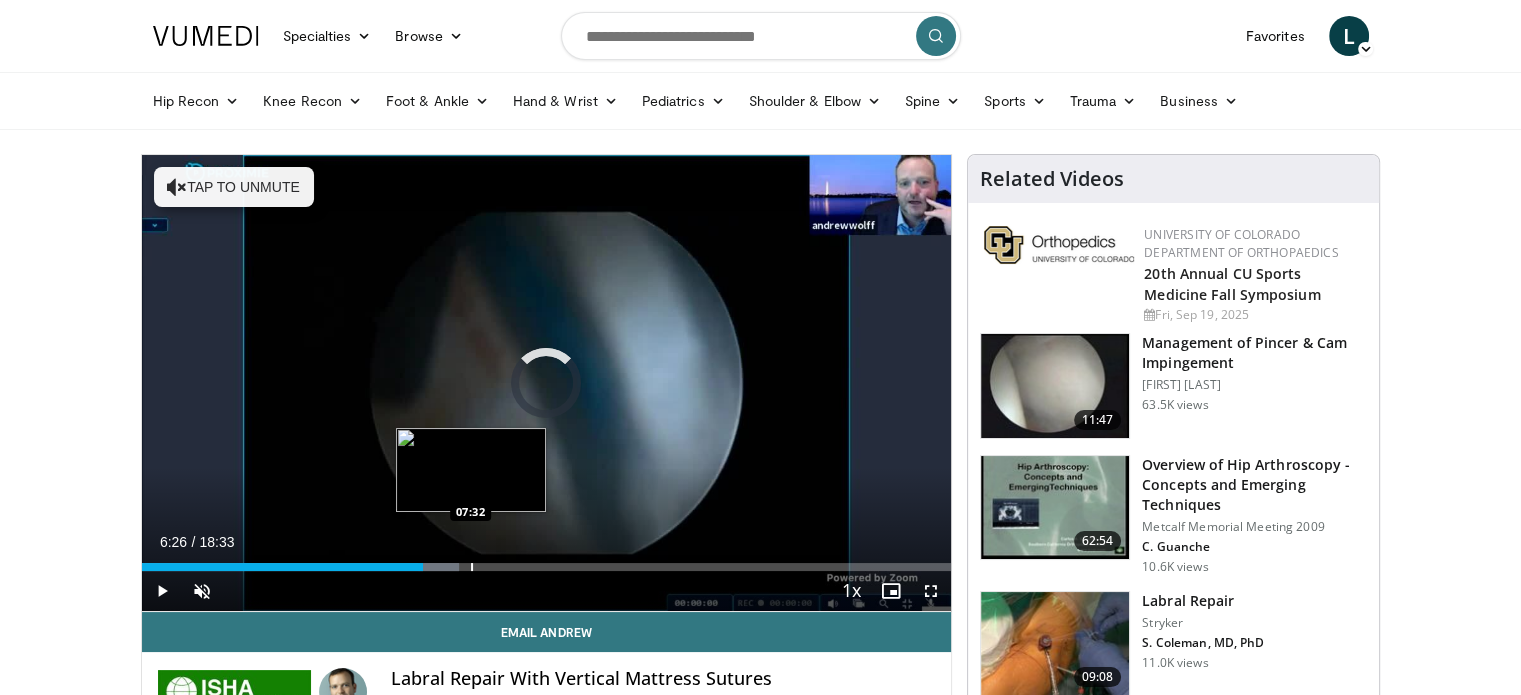 click at bounding box center [472, 567] 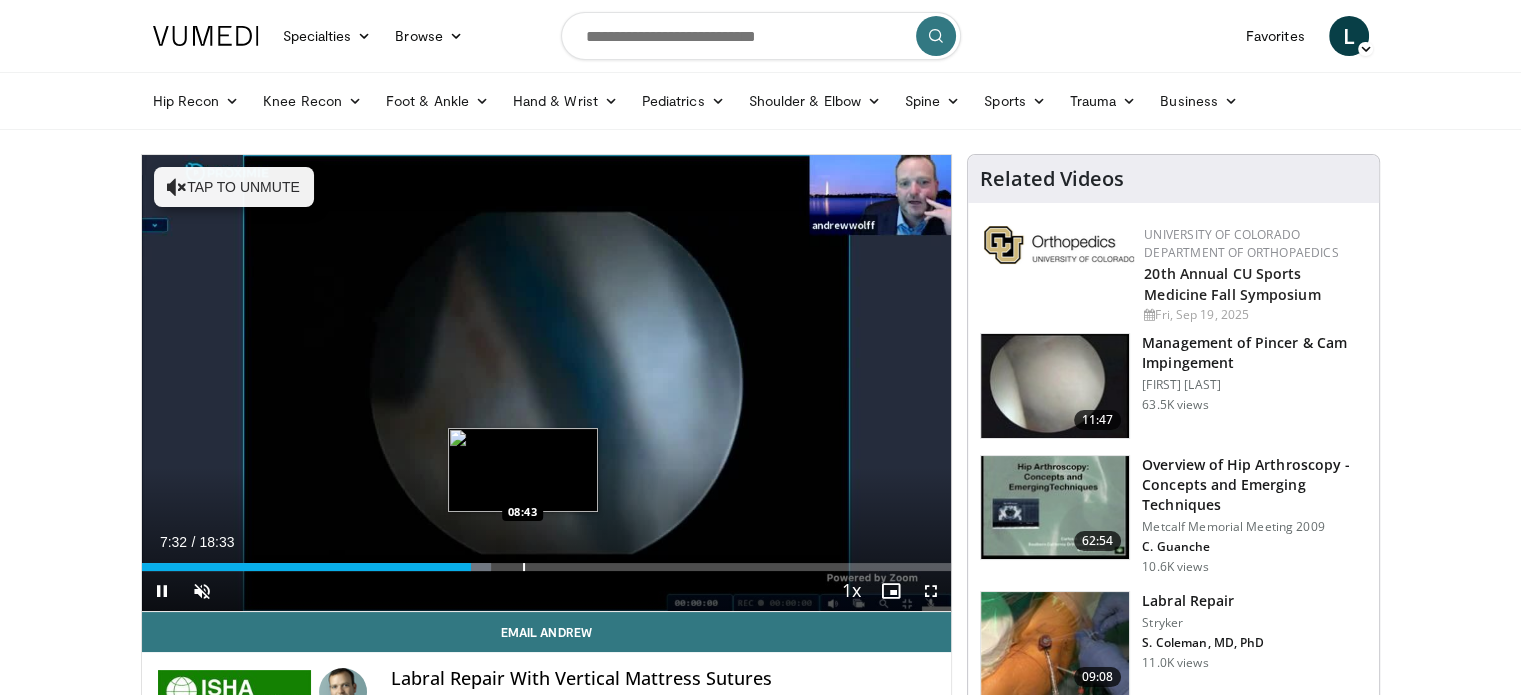 click on "10 seconds
Tap to unmute" at bounding box center (547, 383) 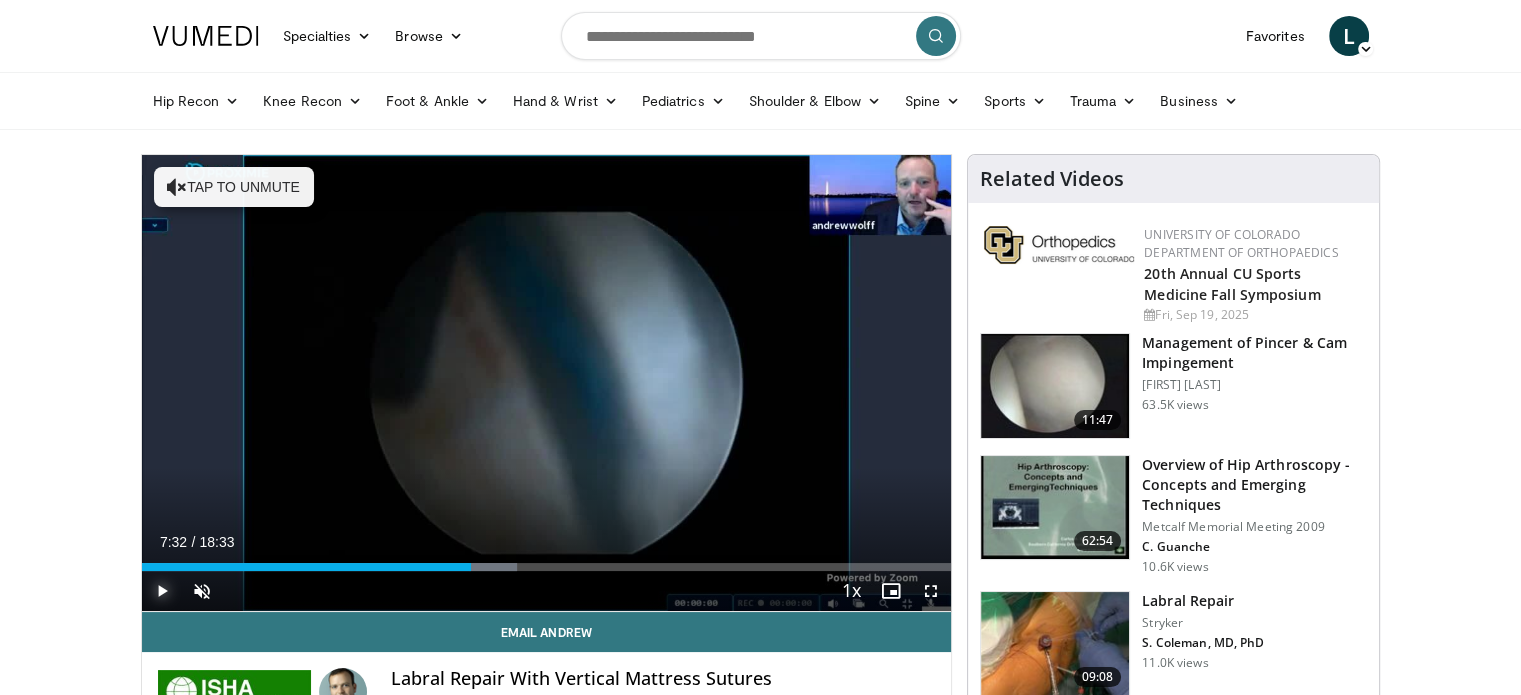 click at bounding box center (162, 591) 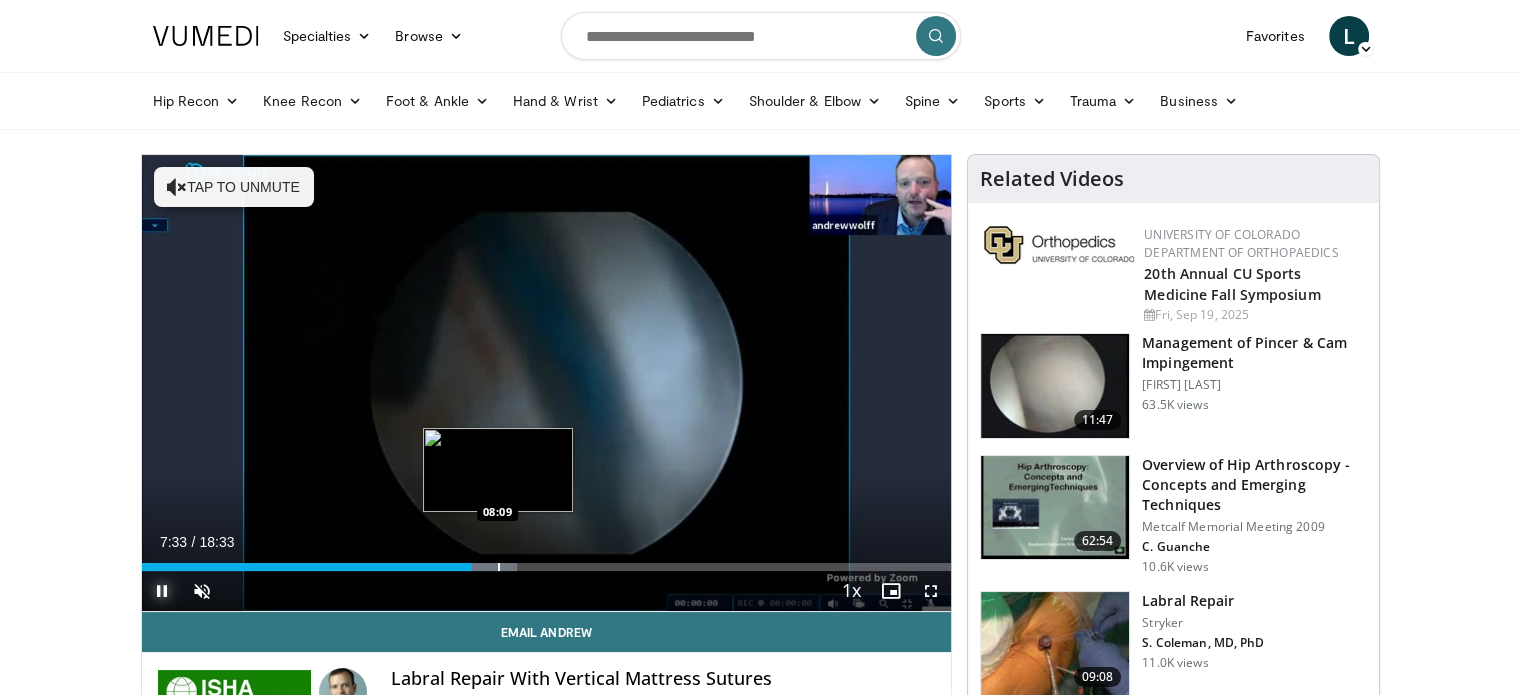 click on "Loaded :  46.34% 07:33 08:09" at bounding box center [547, 561] 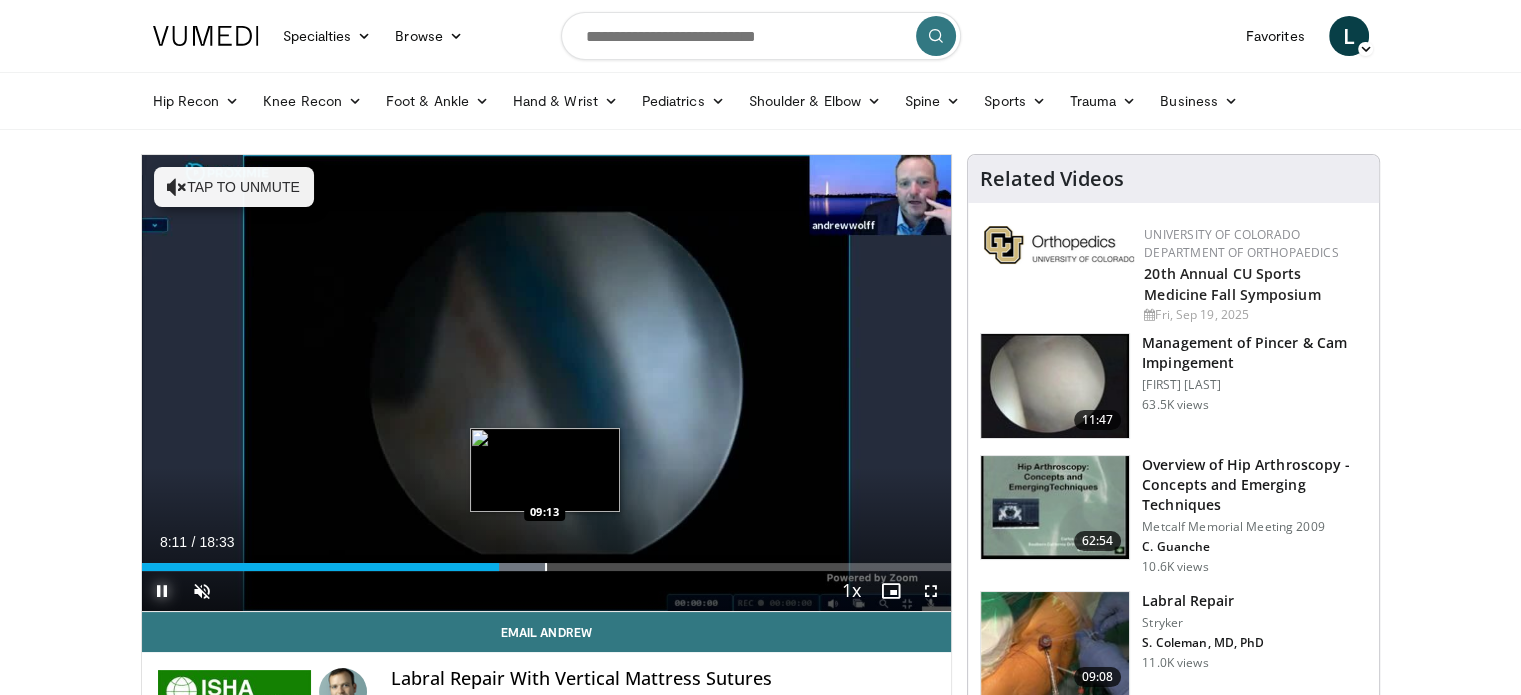 click at bounding box center (546, 567) 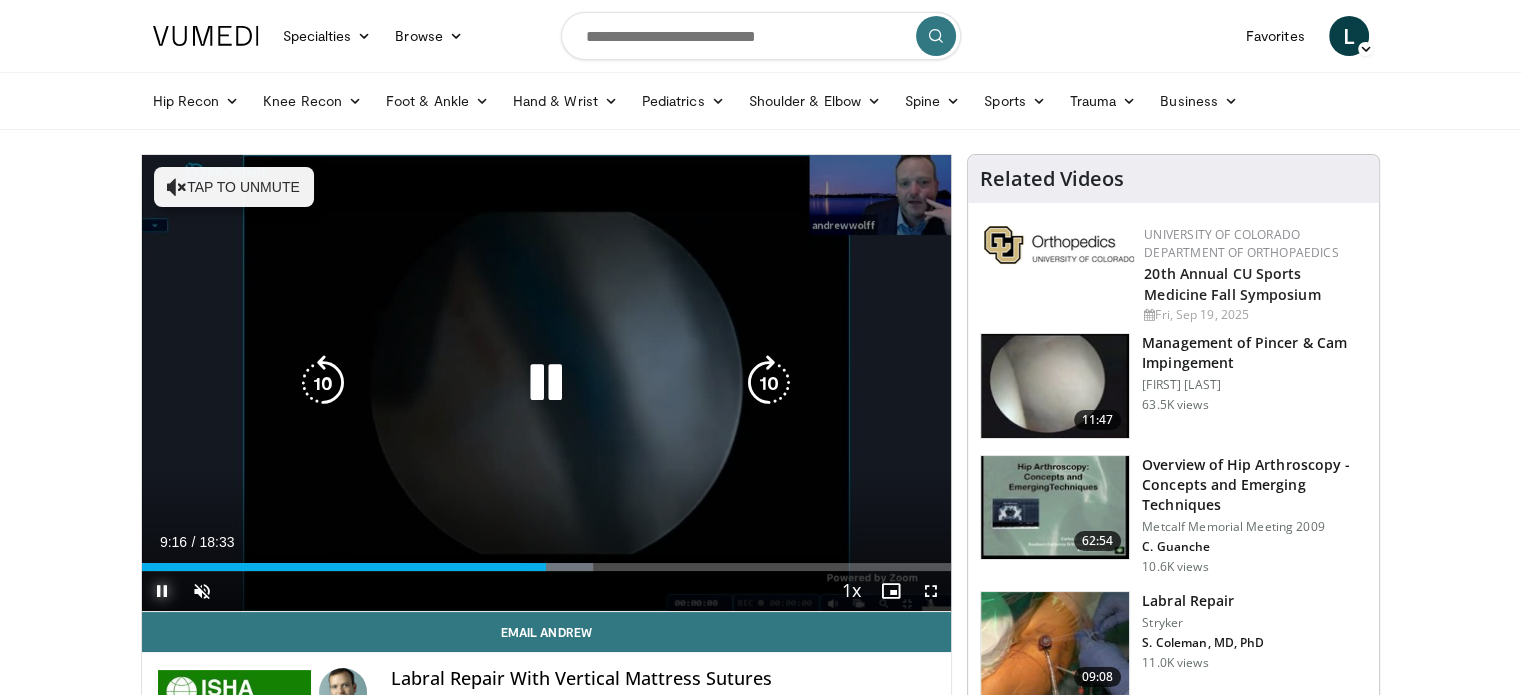 type 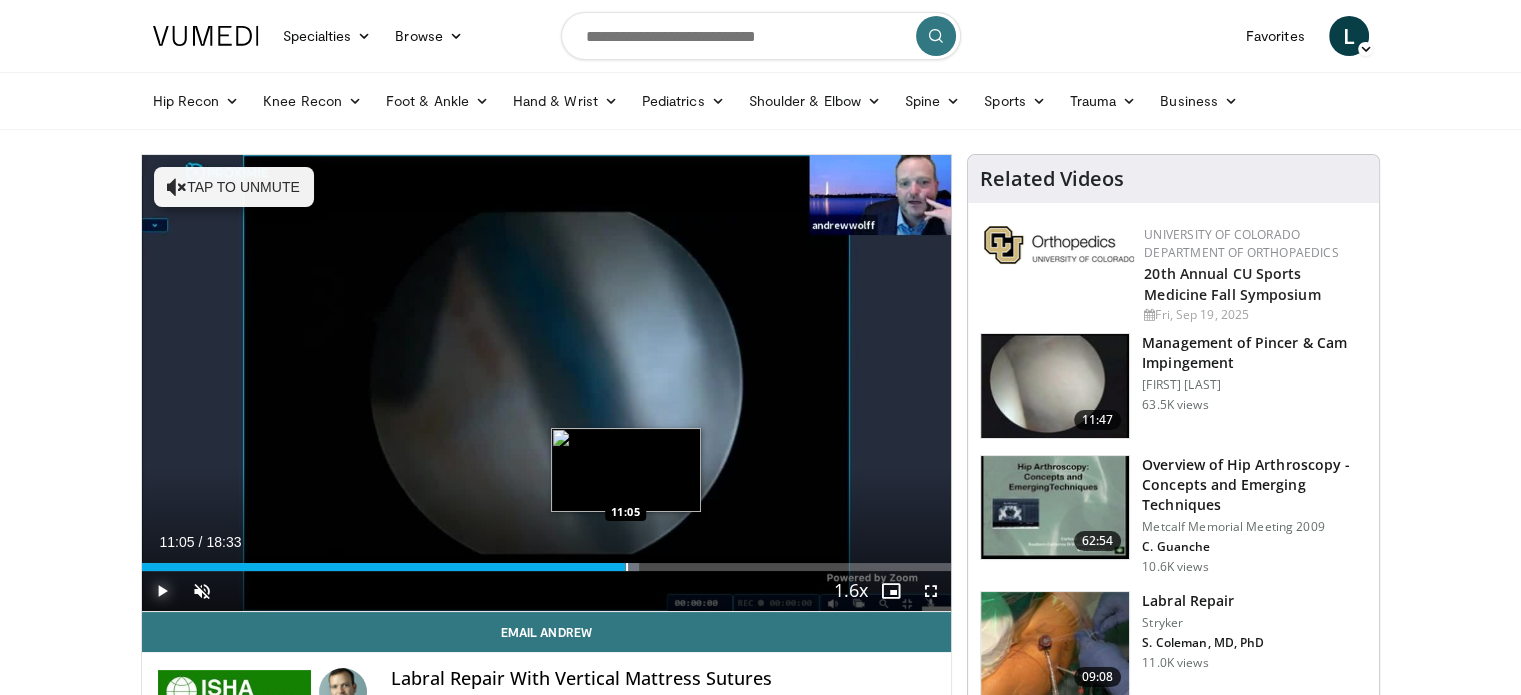 click at bounding box center (627, 567) 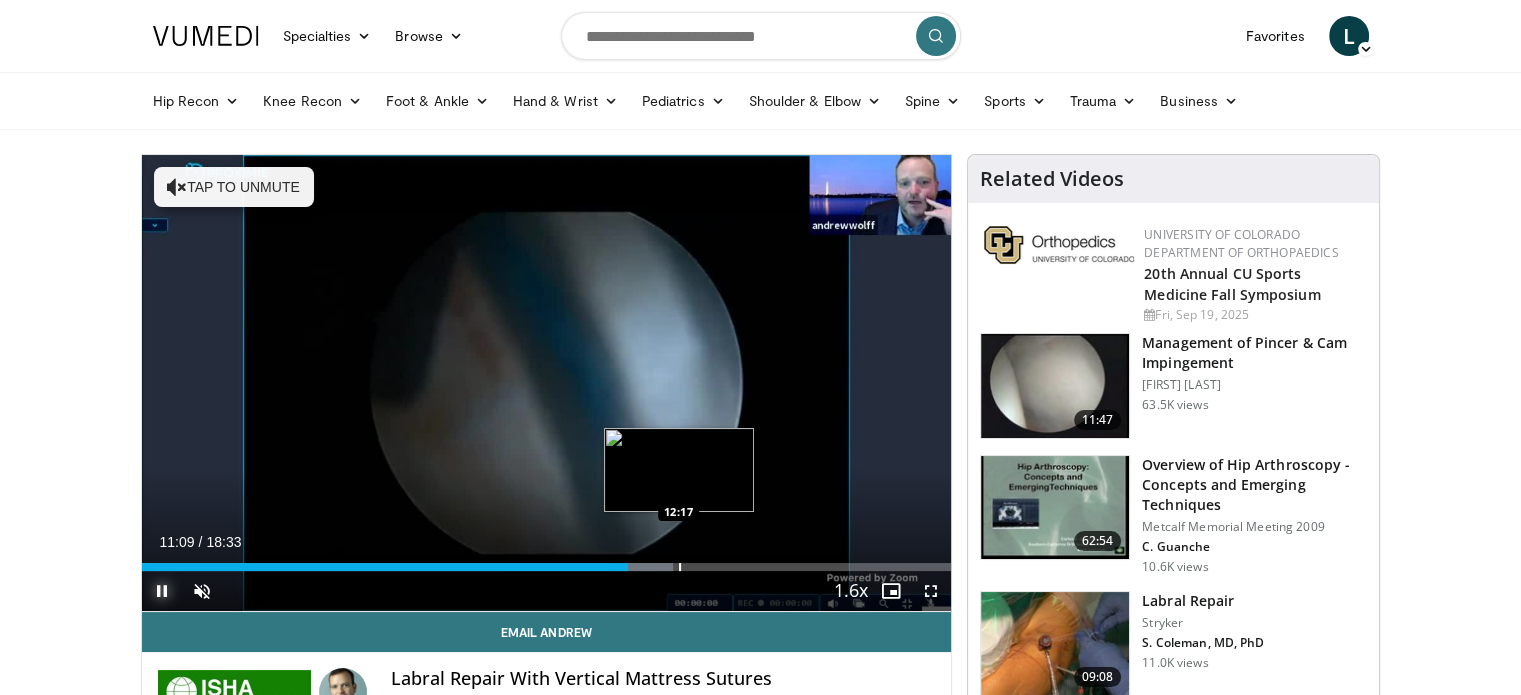 click on "Loaded :  65.59% 11:09 12:17" at bounding box center (547, 561) 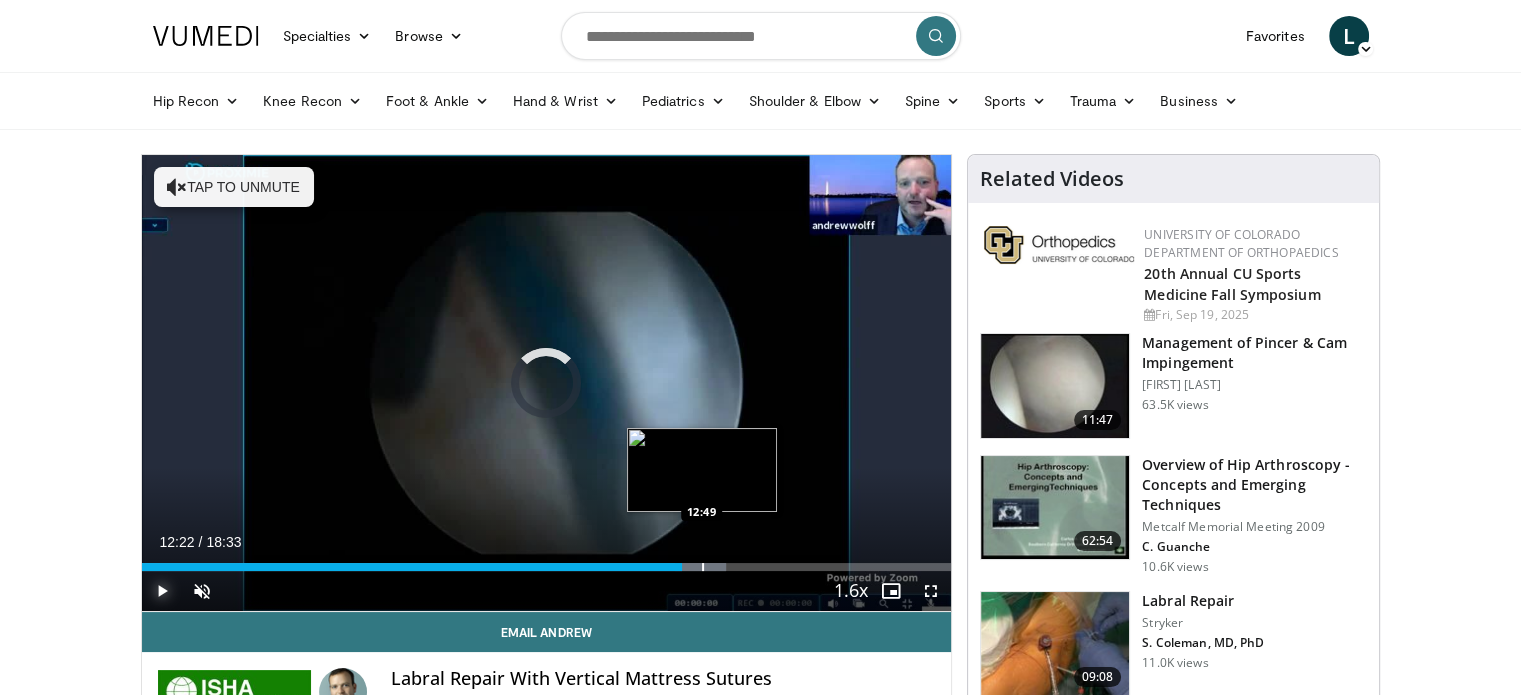 click at bounding box center [703, 567] 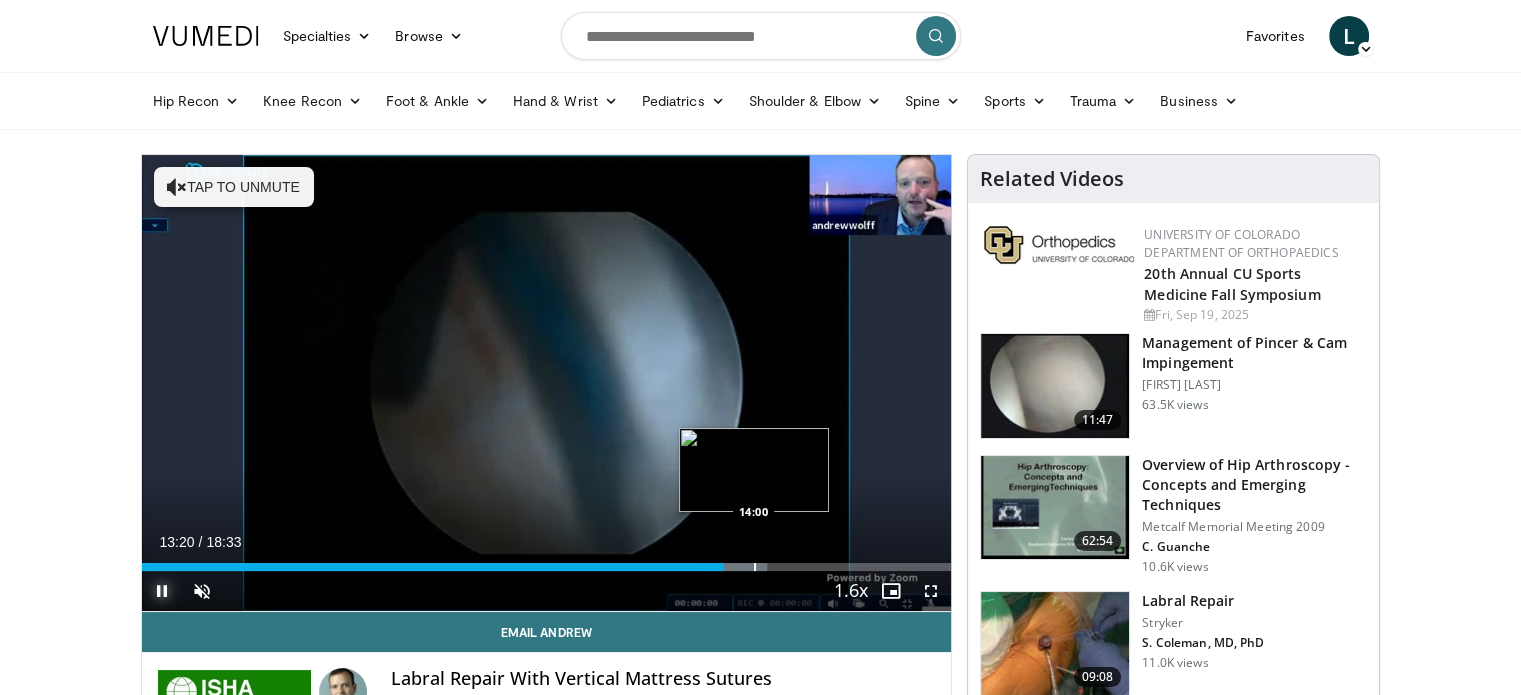 click at bounding box center [755, 567] 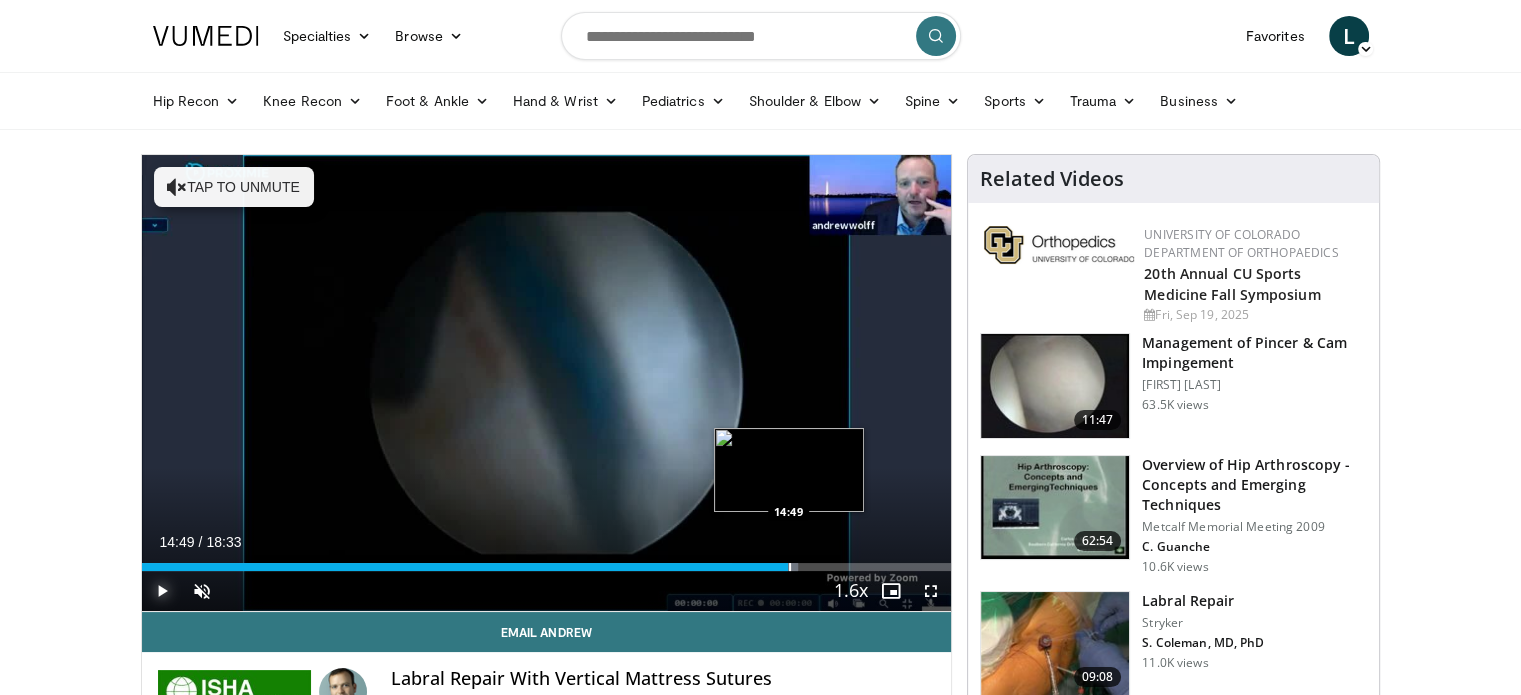 click on "Loaded :  81.10% 14:49 14:49" at bounding box center (547, 561) 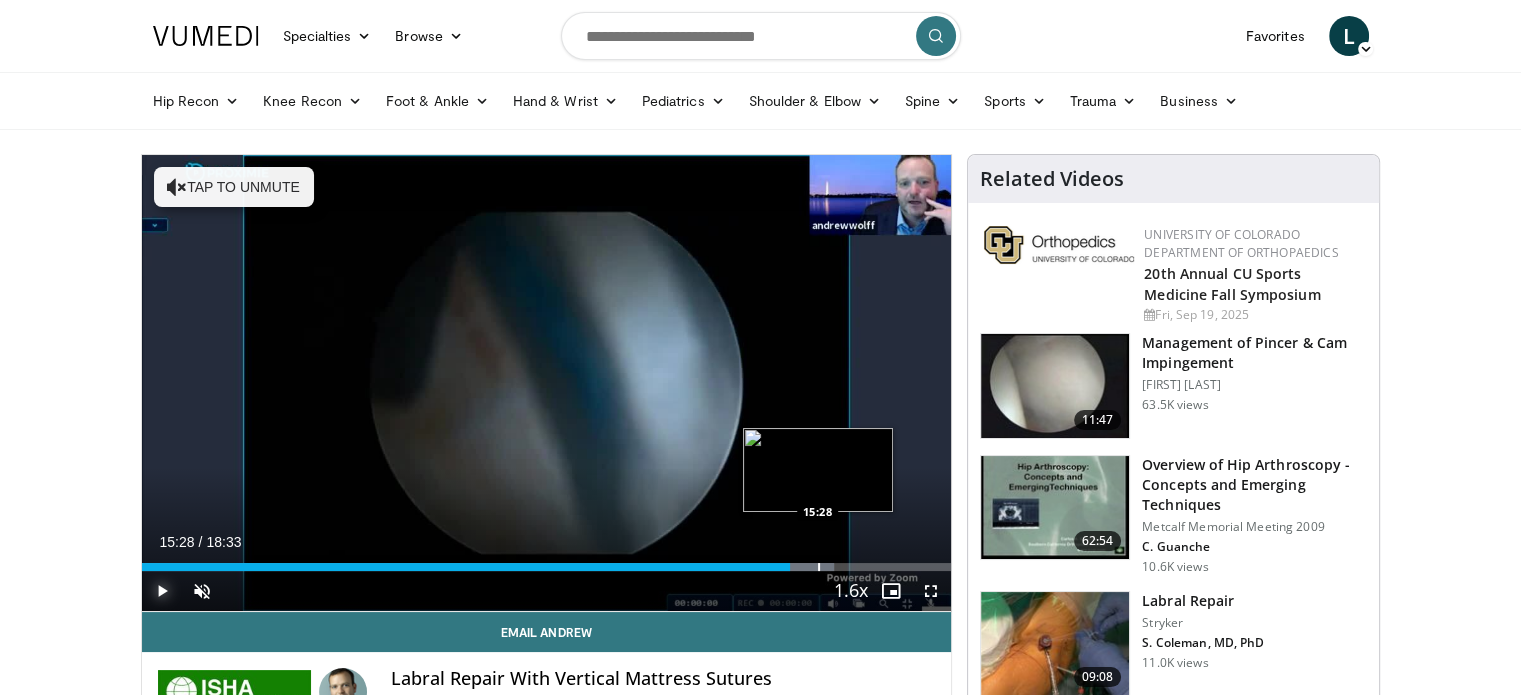 click at bounding box center (819, 567) 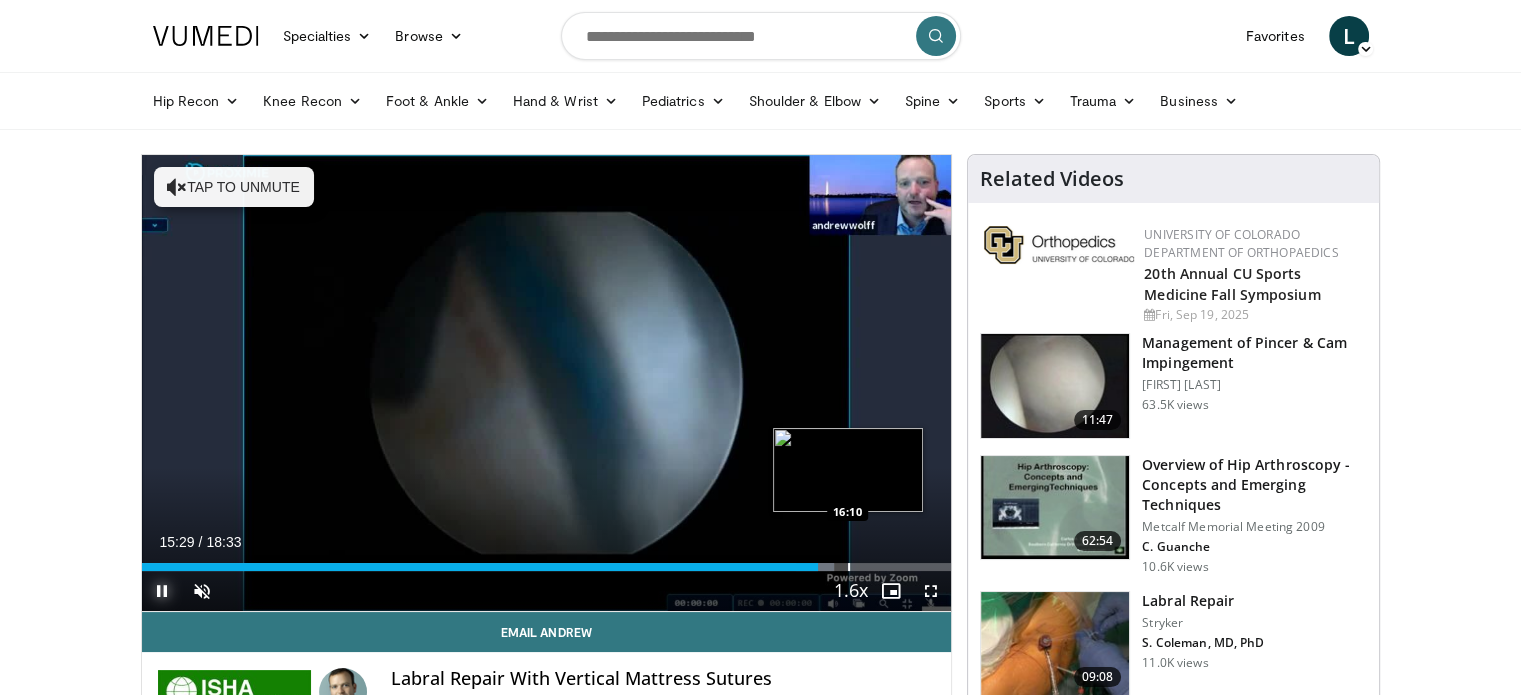 click at bounding box center (849, 567) 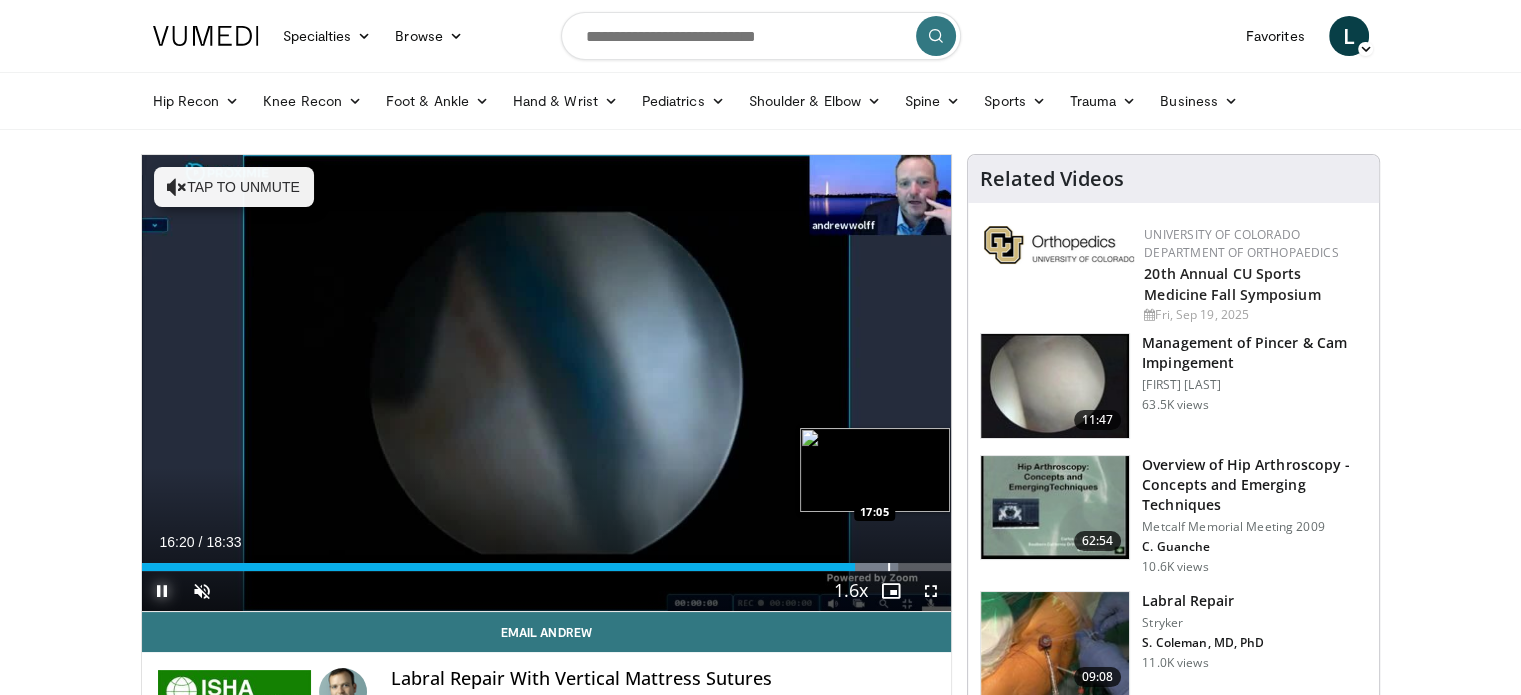 click at bounding box center [889, 567] 